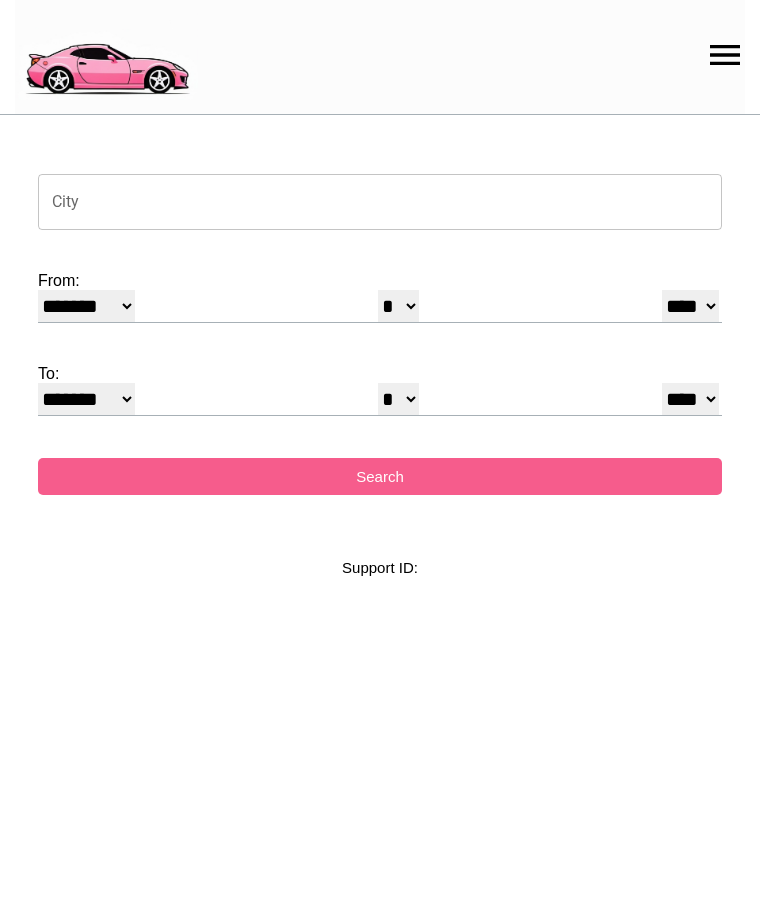 select on "*" 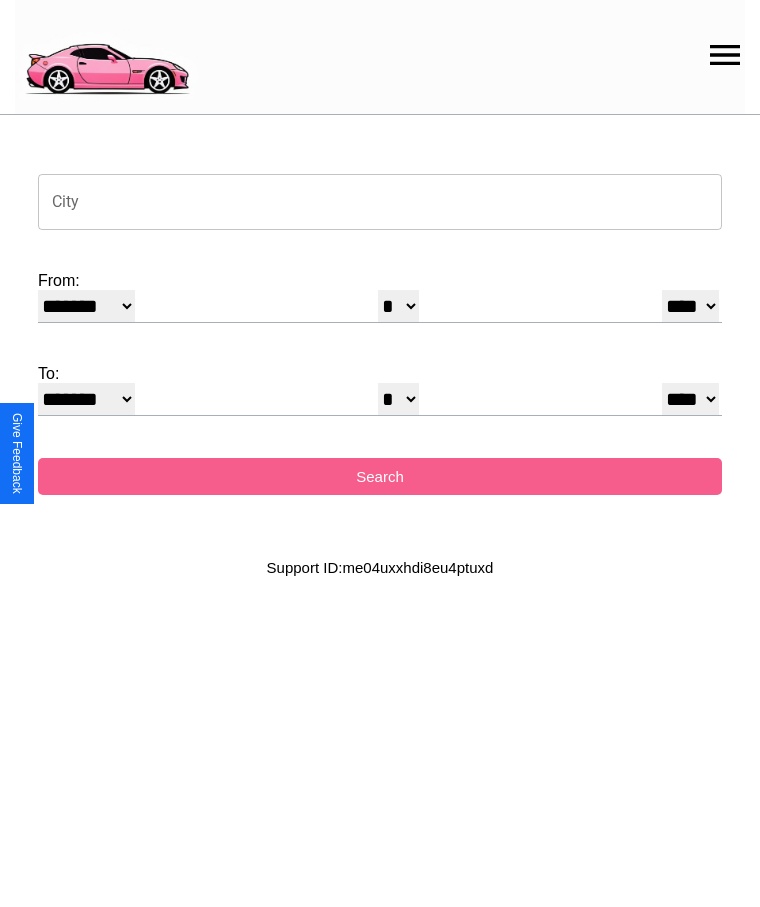 click on "City" at bounding box center (380, 202) 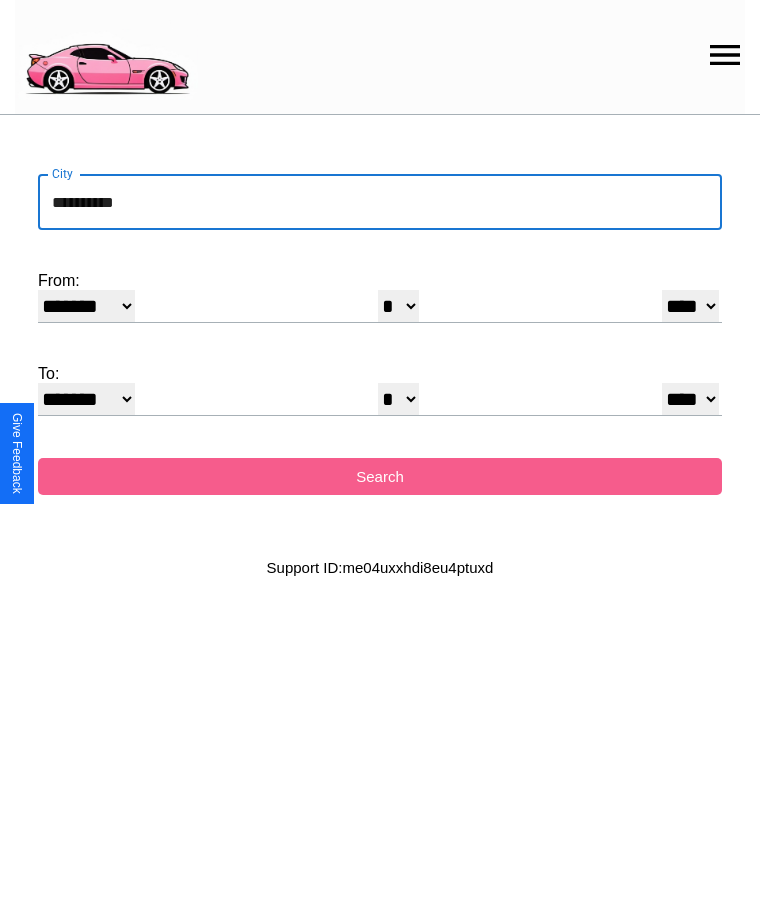type on "**********" 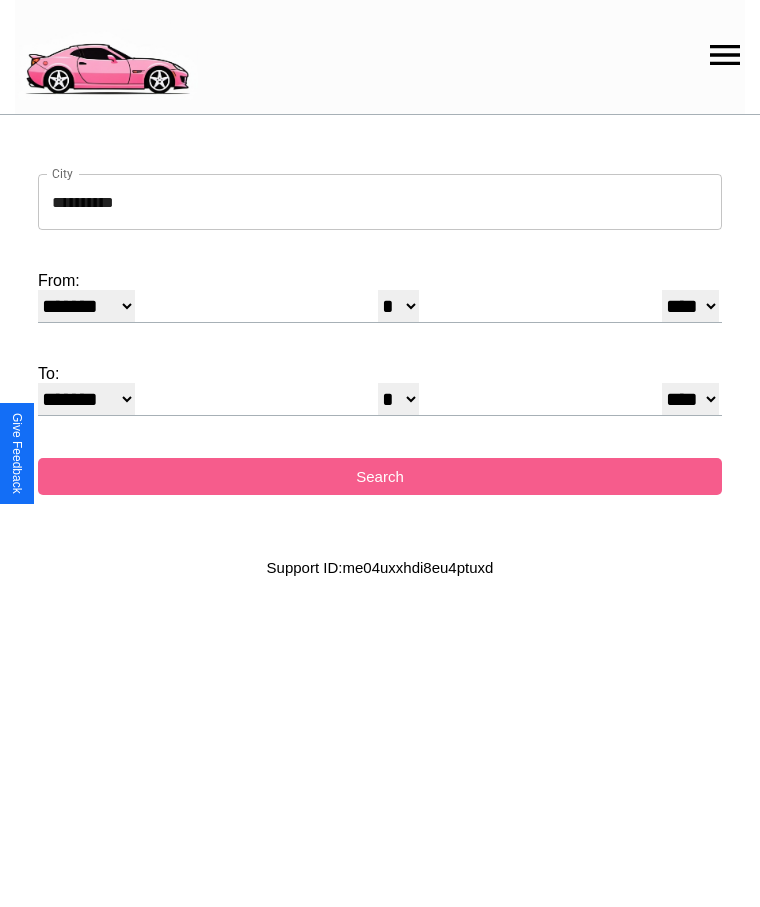 click on "******* ******** ***** ***** *** **** **** ****** ********* ******* ******** ********" at bounding box center [86, 306] 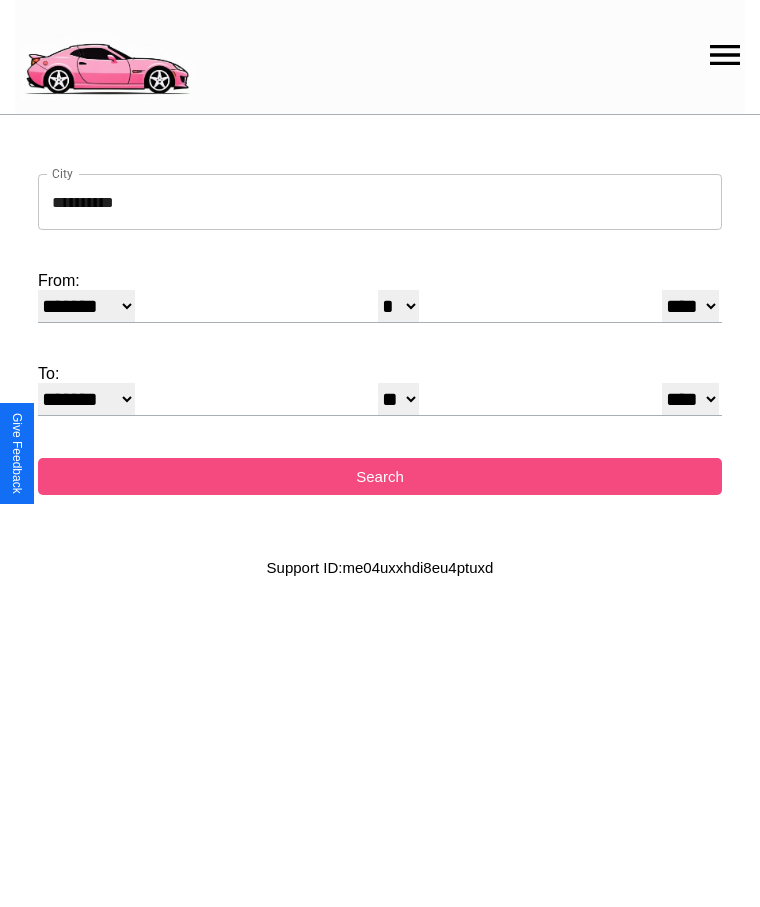 click on "Search" at bounding box center [380, 476] 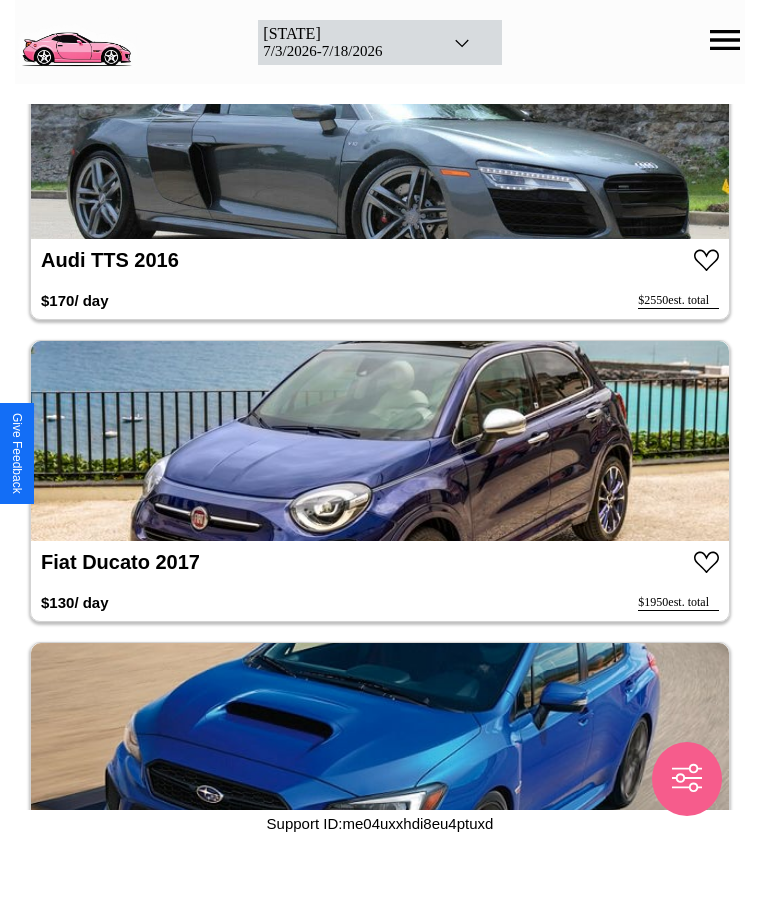 scroll, scrollTop: 28508, scrollLeft: 0, axis: vertical 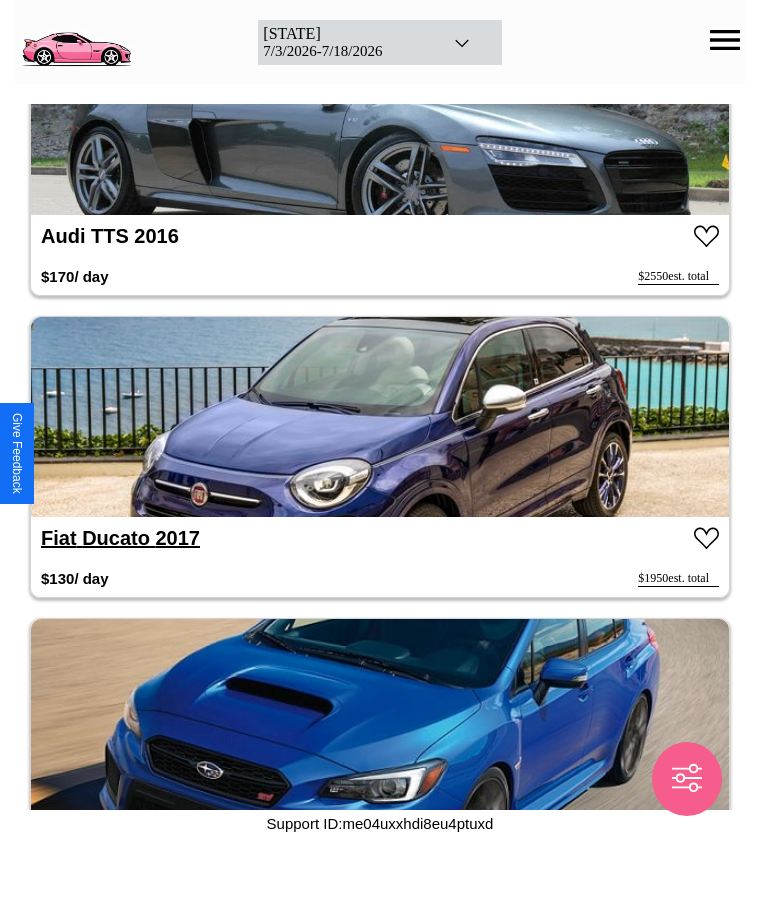 click on "Fiat   Ducato   2017" at bounding box center [120, 538] 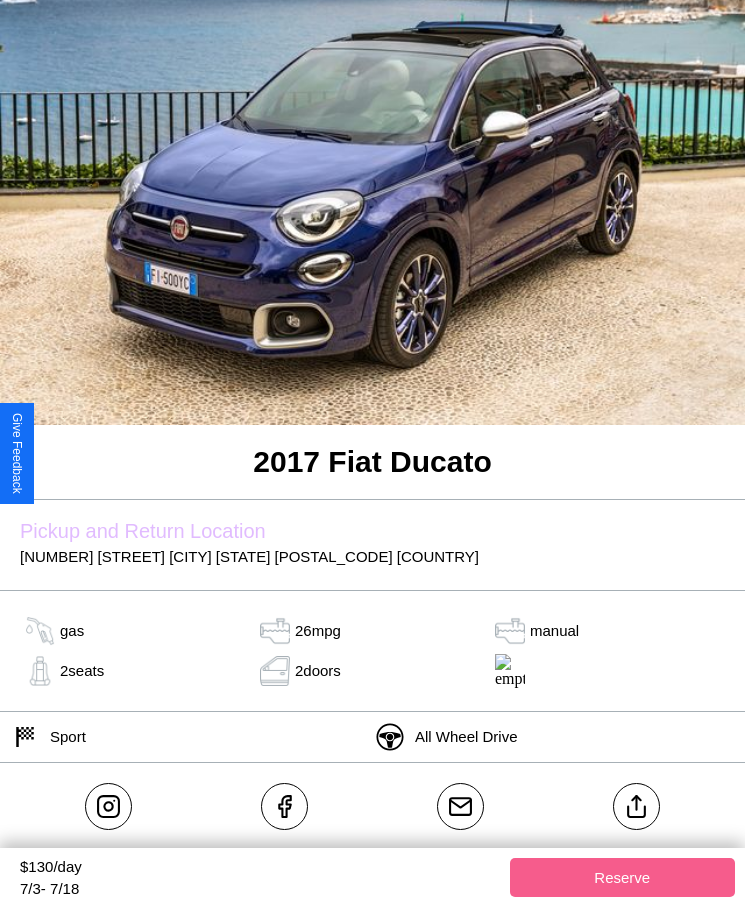 scroll, scrollTop: 225, scrollLeft: 0, axis: vertical 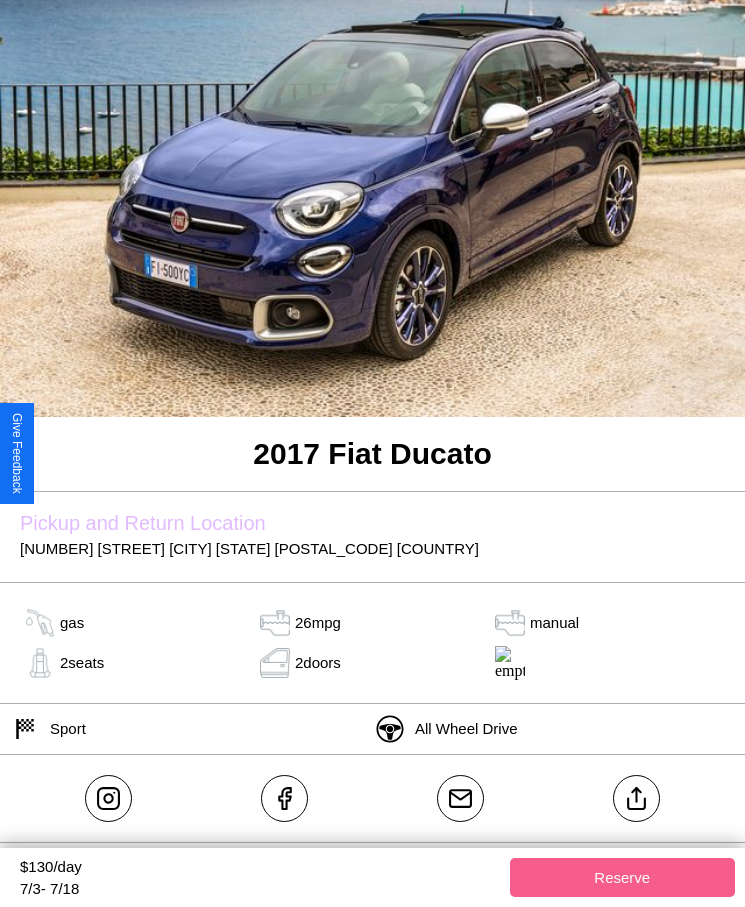 click on "$ 130 /day" at bounding box center (260, 869) 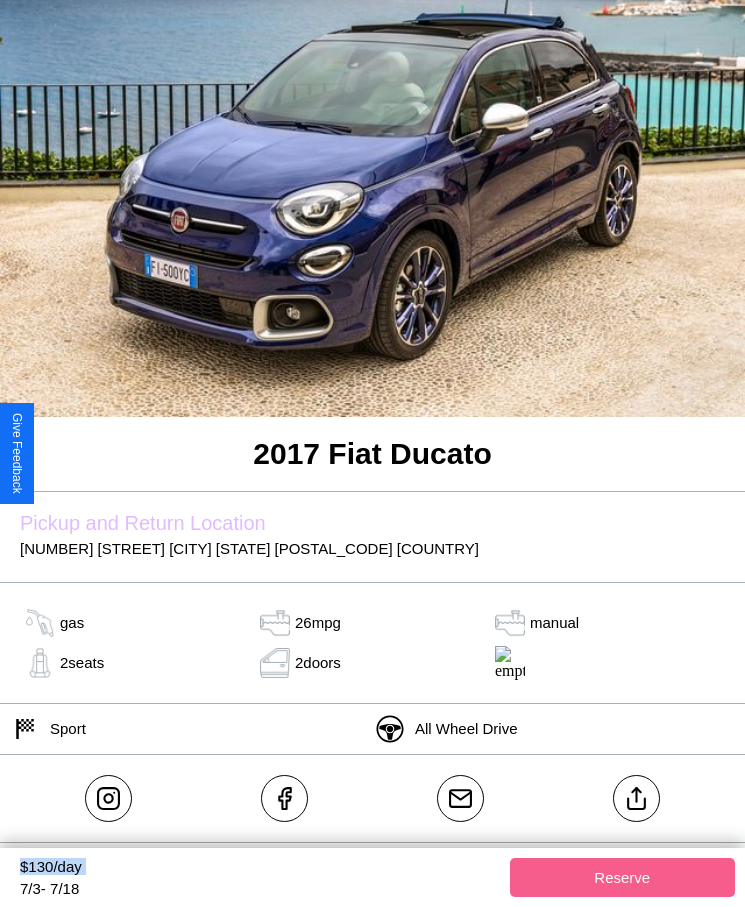 click on "$ 130 /day" at bounding box center (260, 869) 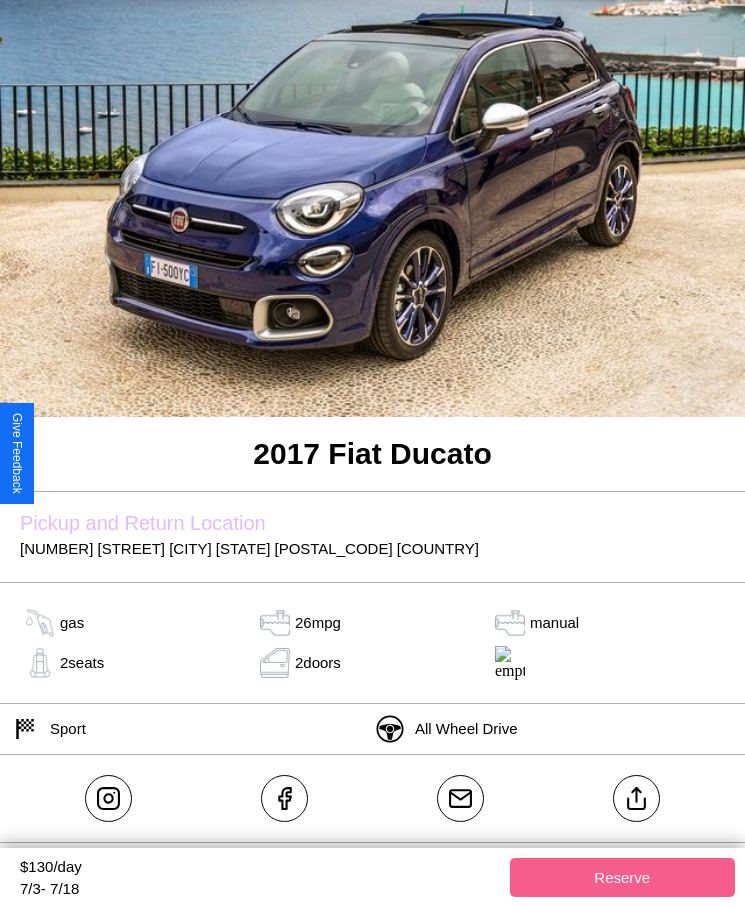 click on "$ 130 /day" at bounding box center (260, 869) 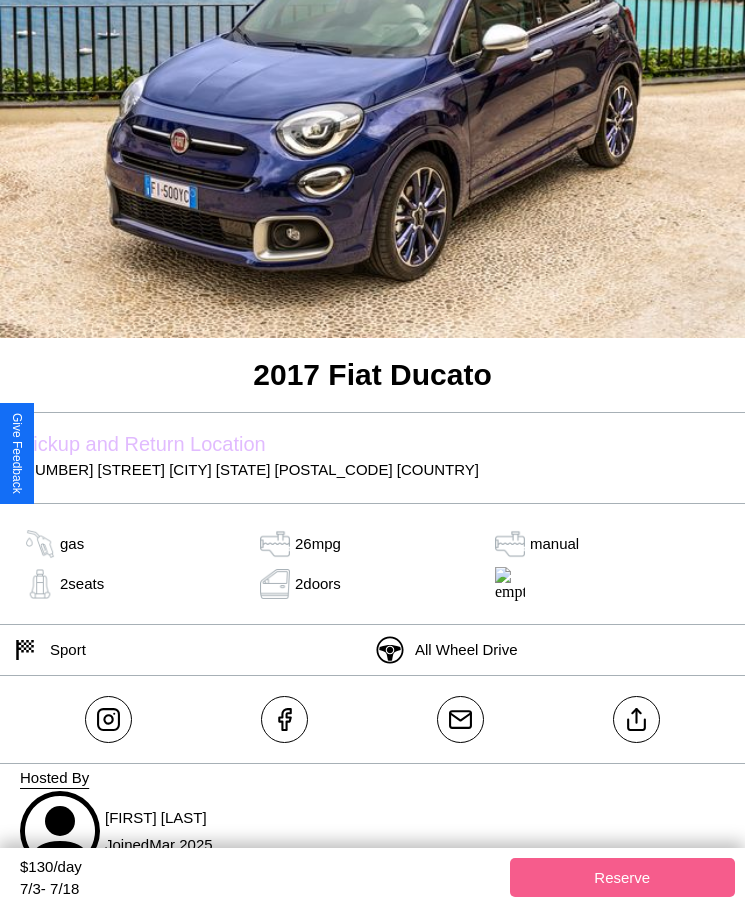 scroll, scrollTop: 320, scrollLeft: 0, axis: vertical 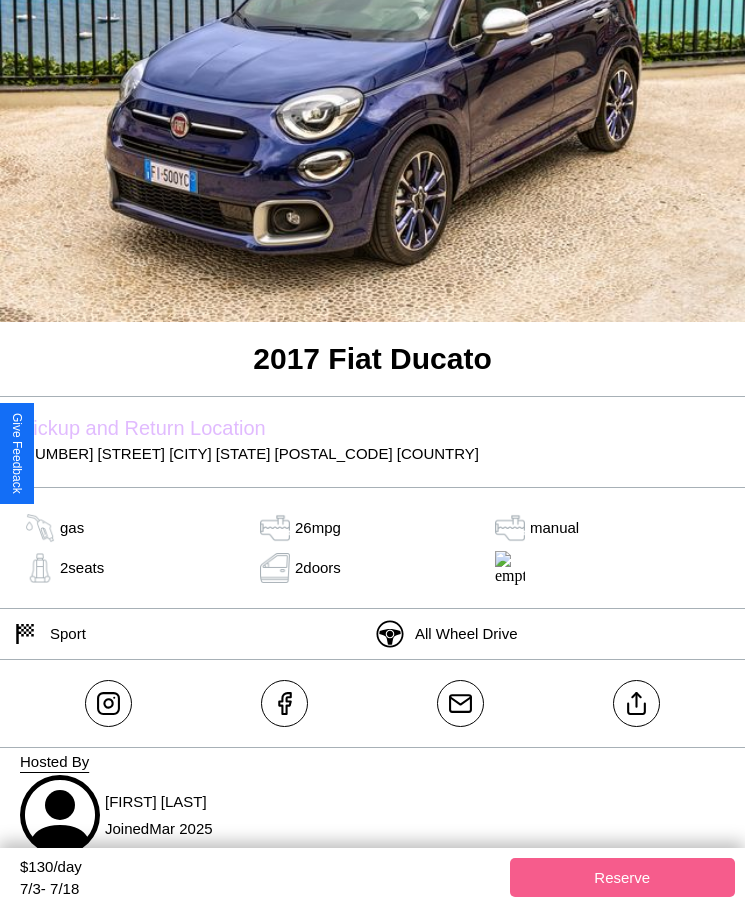 click on "5959 Pine Street  Washington DC 66107 United States" at bounding box center (372, 453) 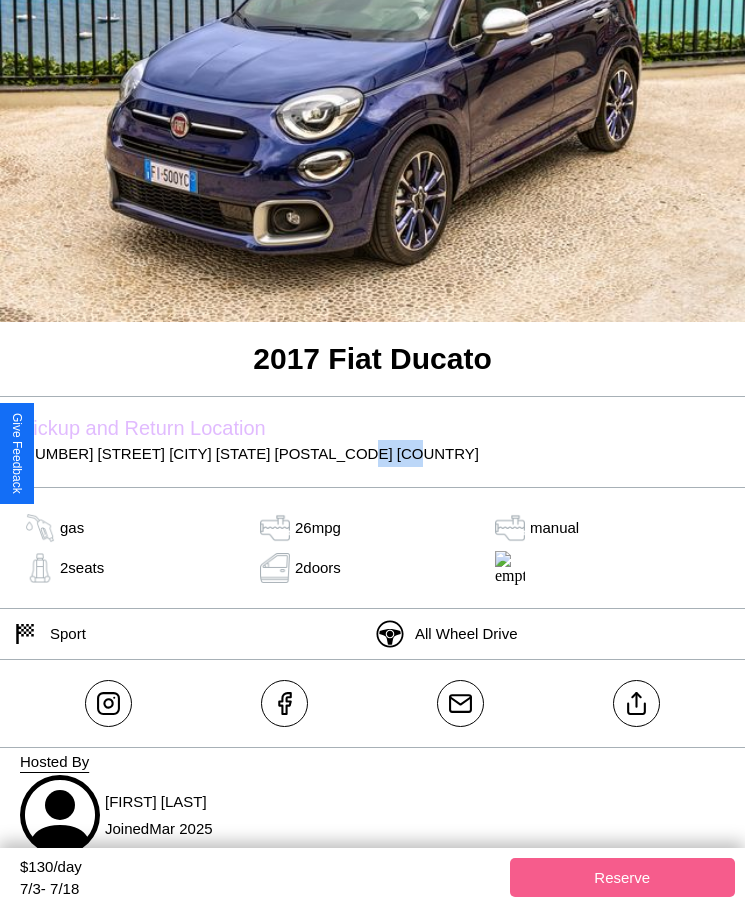 click on "5959 Pine Street  Washington DC 66107 United States" at bounding box center (372, 453) 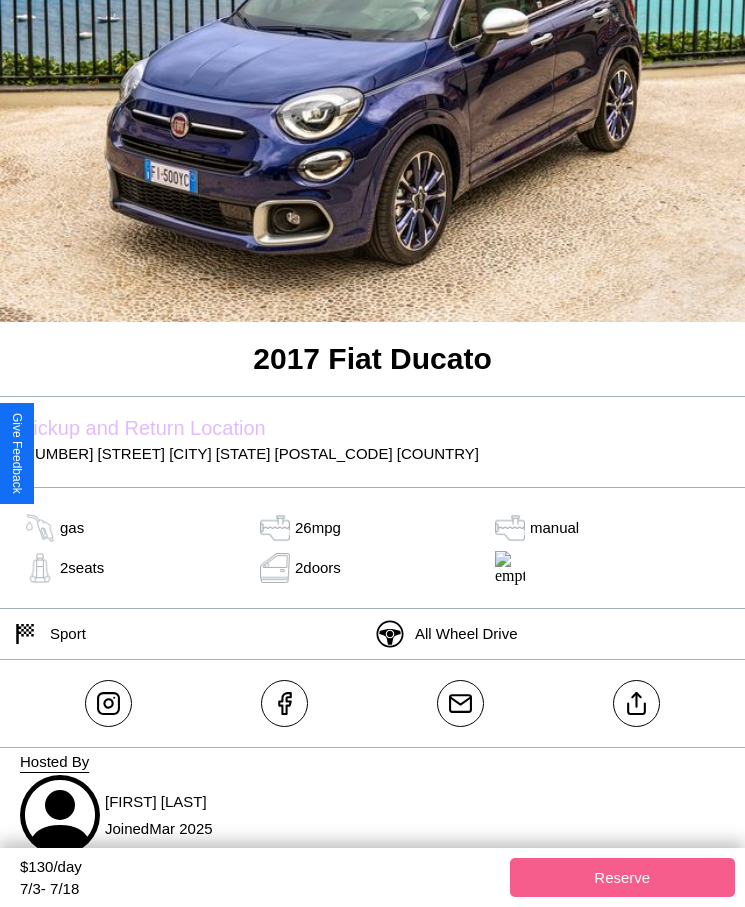 click on "5959 Pine Street  Washington DC 66107 United States" at bounding box center (372, 453) 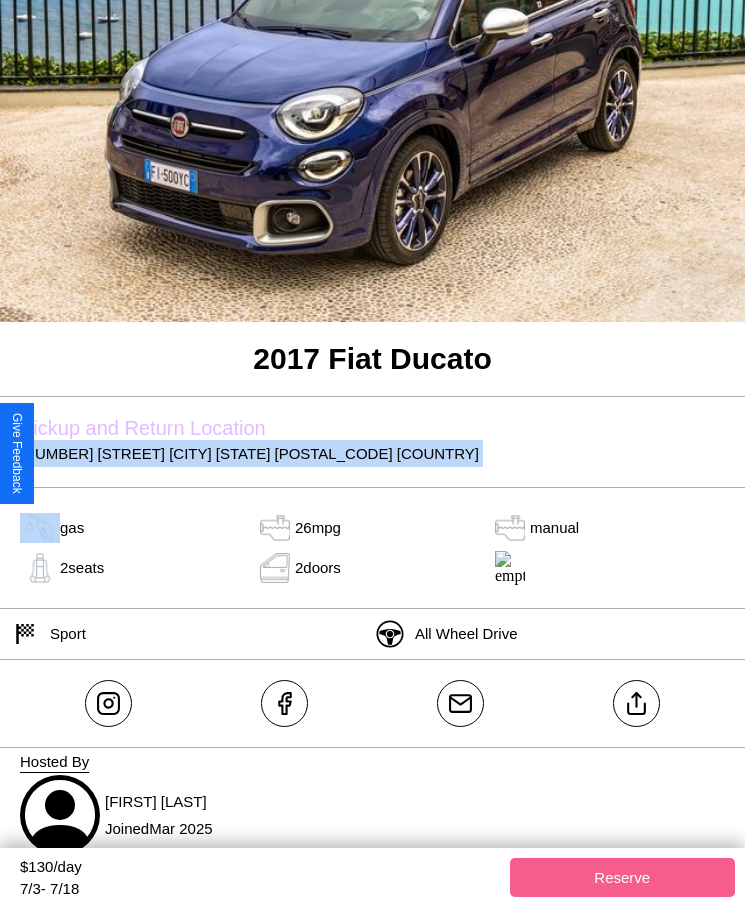 click on "5959 Pine Street  Washington DC 66107 United States" at bounding box center [372, 453] 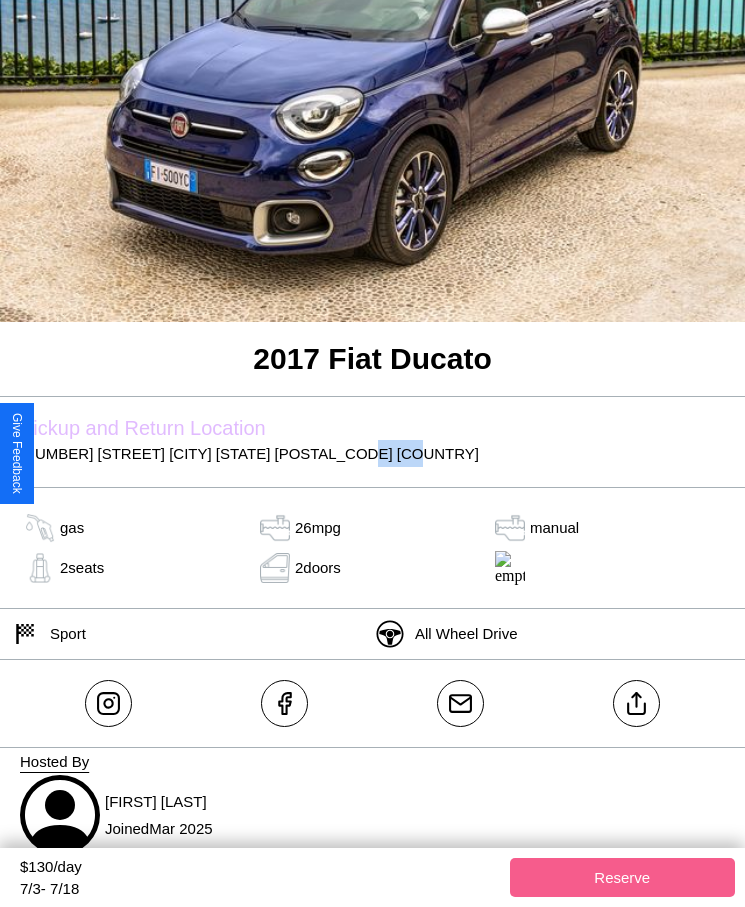click on "5959 Pine Street  Washington DC 66107 United States" at bounding box center (372, 453) 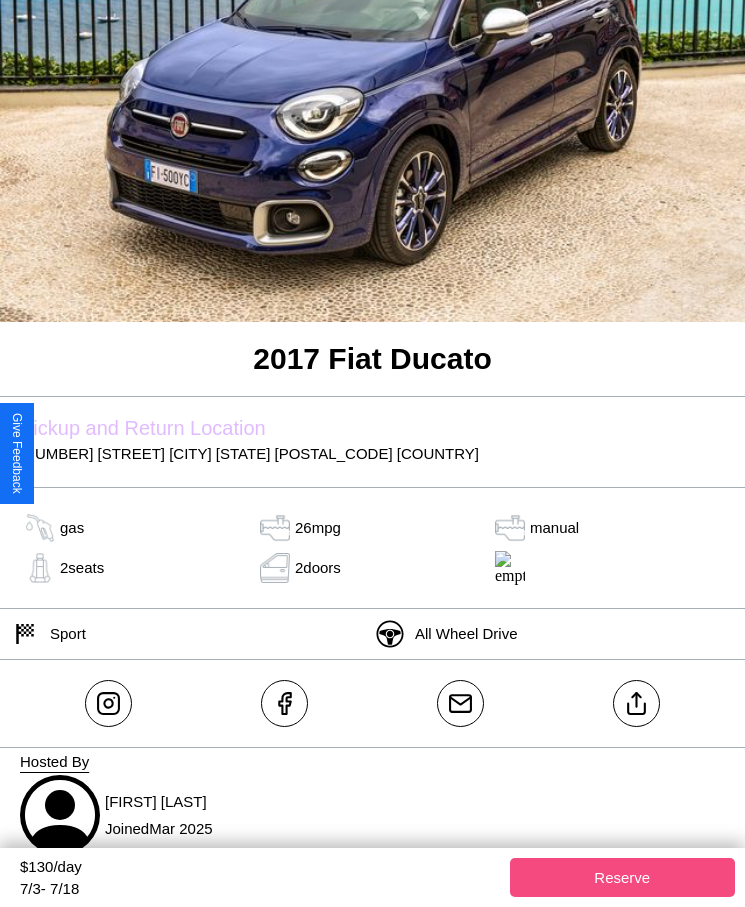 click on "Reserve" at bounding box center [623, 877] 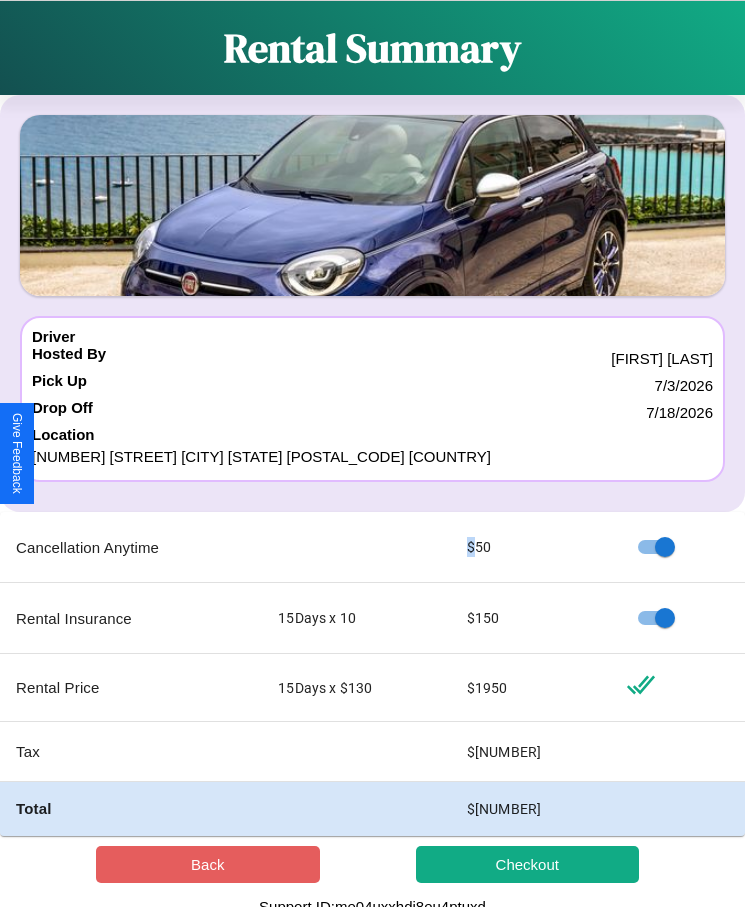 scroll, scrollTop: 13, scrollLeft: 0, axis: vertical 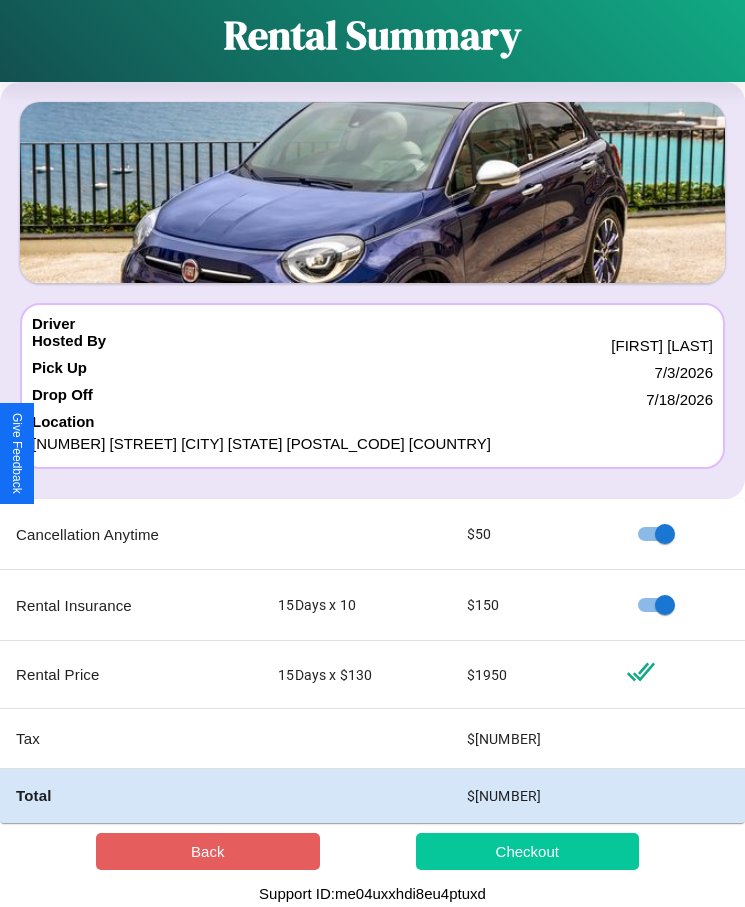 click on "Checkout" at bounding box center [528, 851] 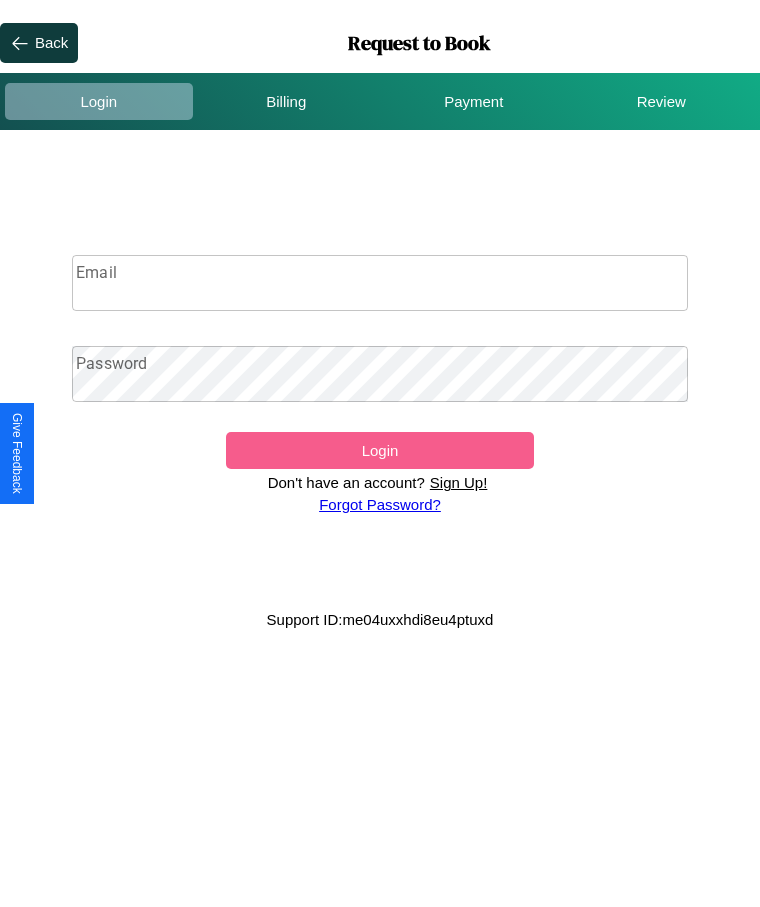 click on "Email" at bounding box center (380, 283) 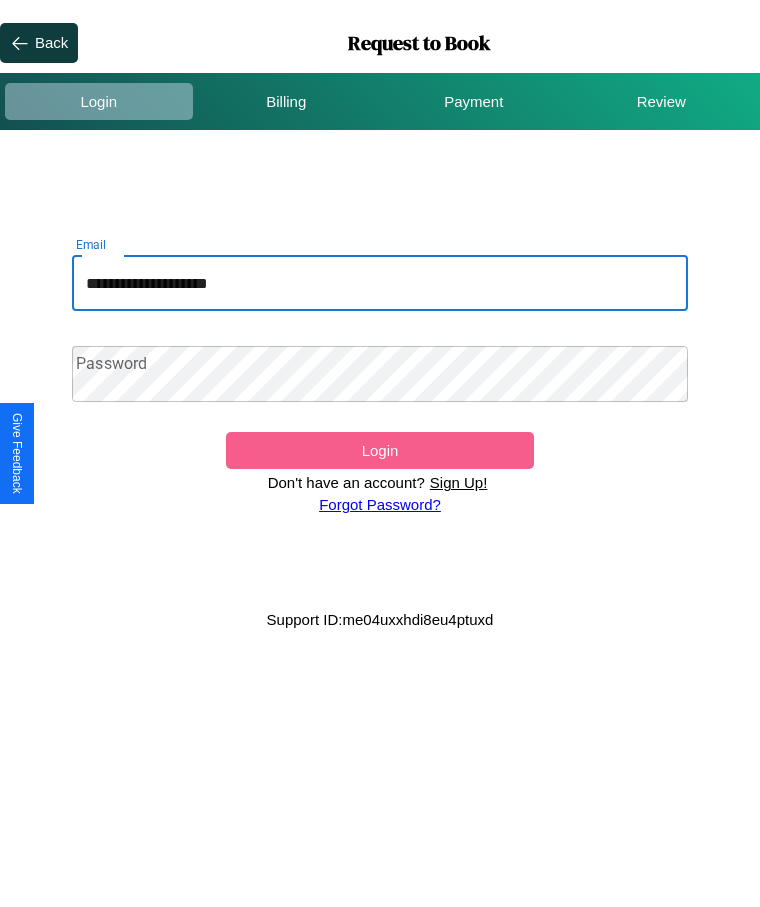 type on "**********" 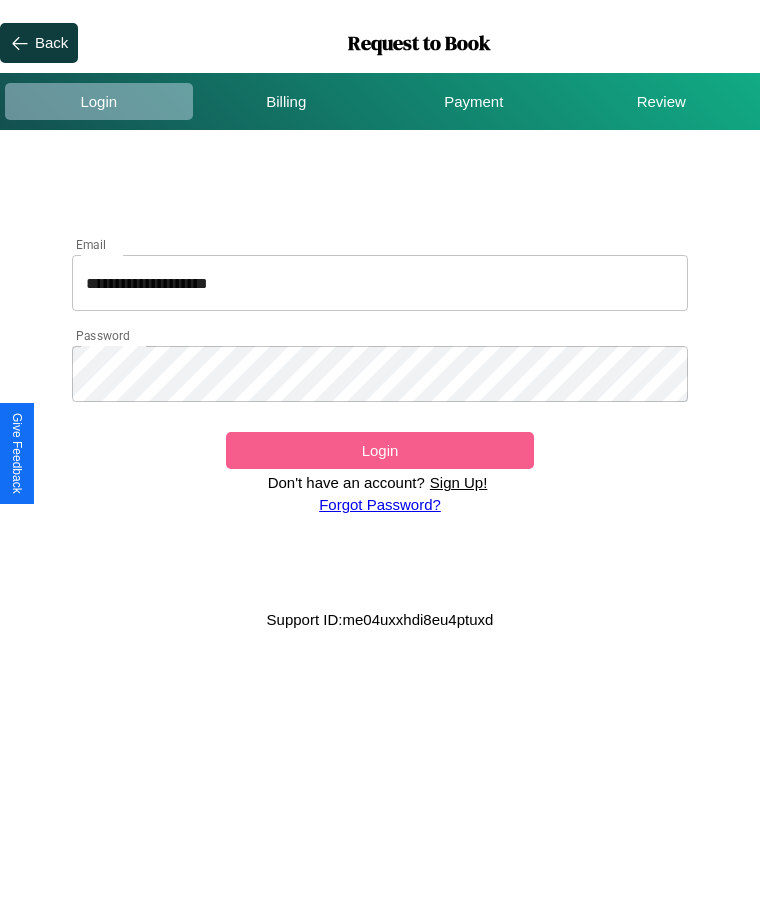 click on "Login" at bounding box center (380, 450) 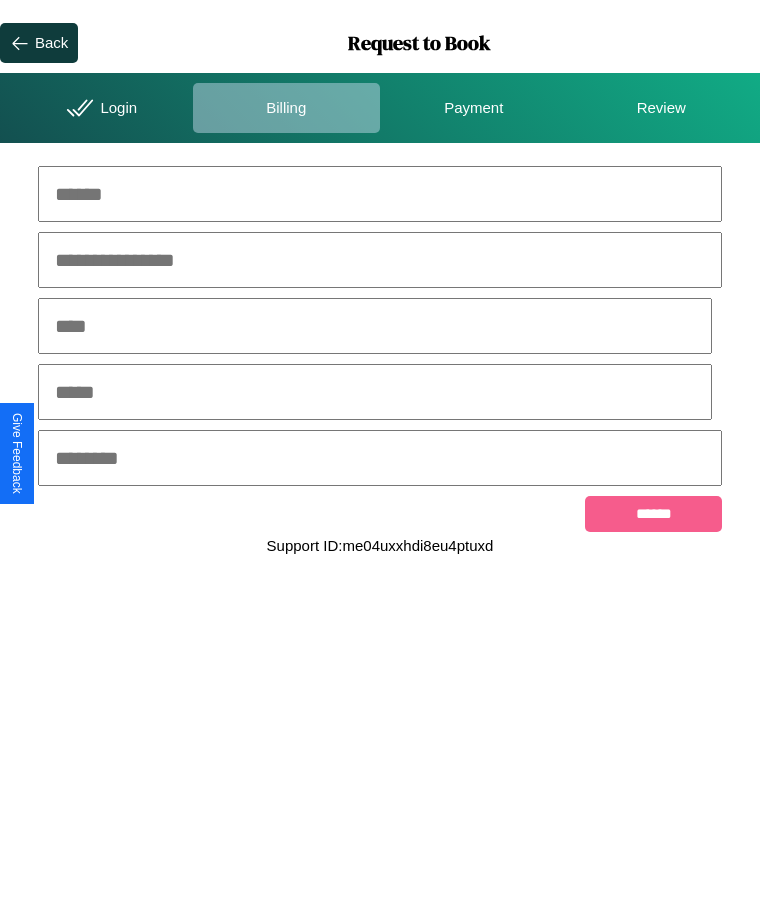 click at bounding box center [380, 194] 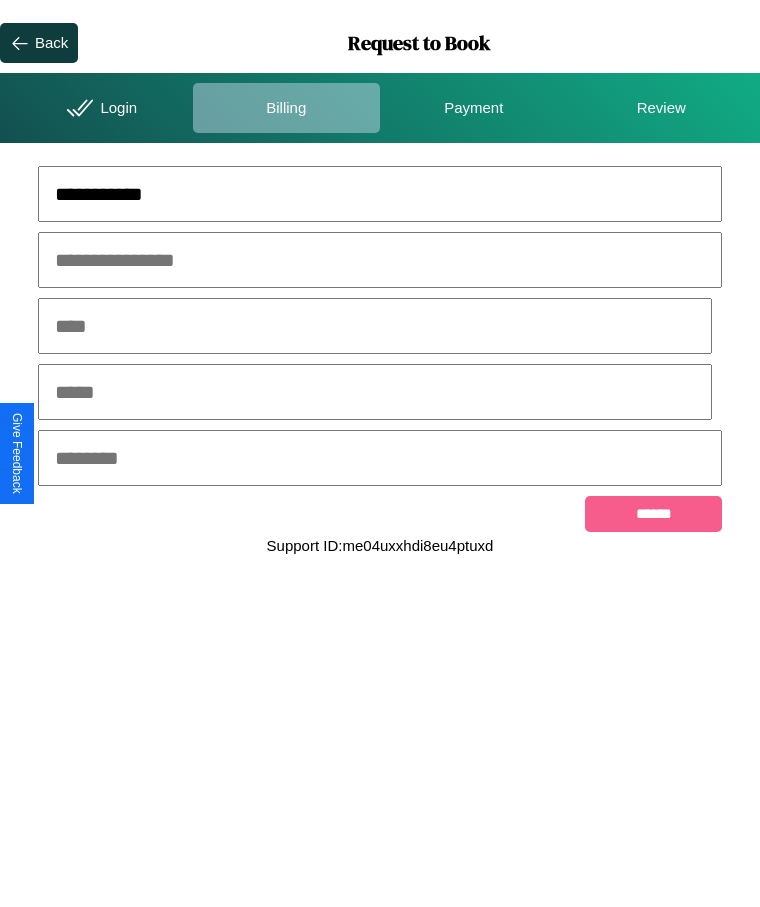 type on "**********" 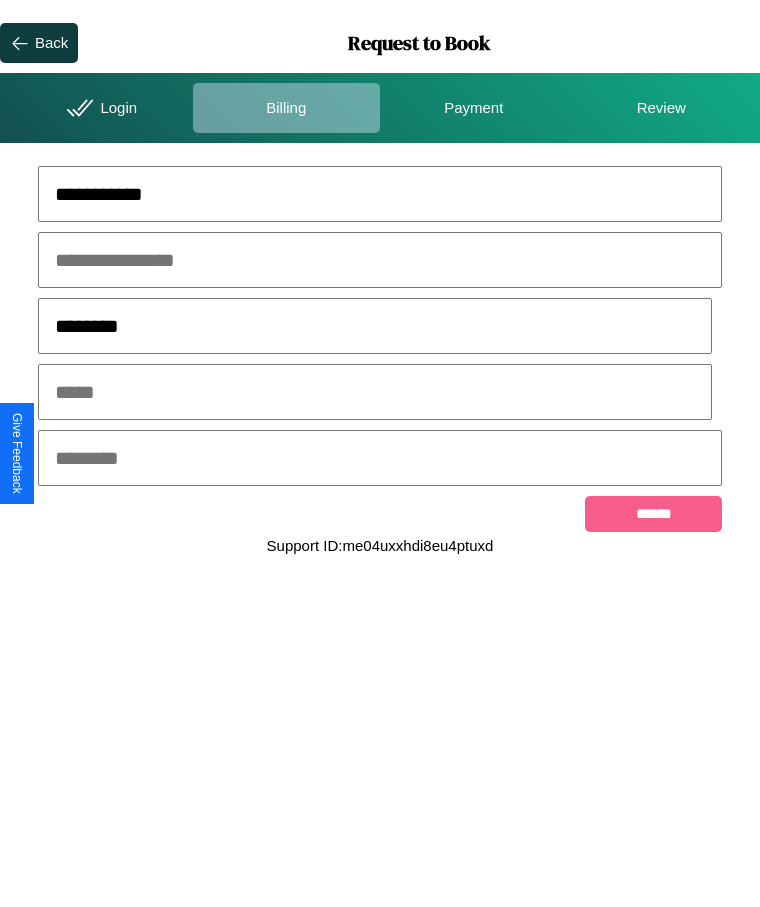 type on "********" 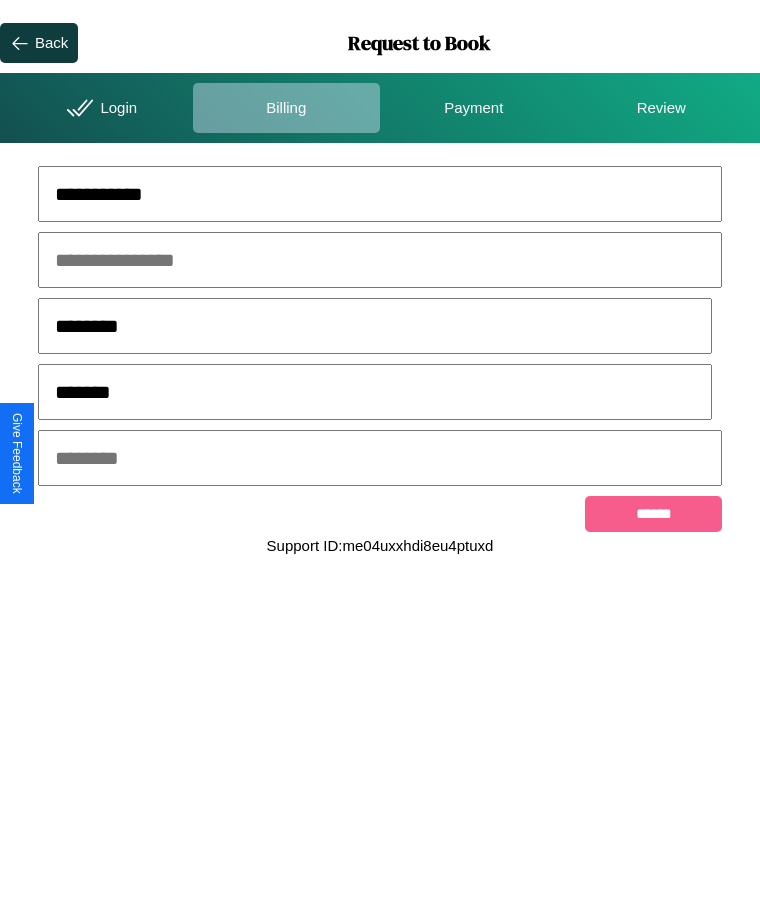 type on "*******" 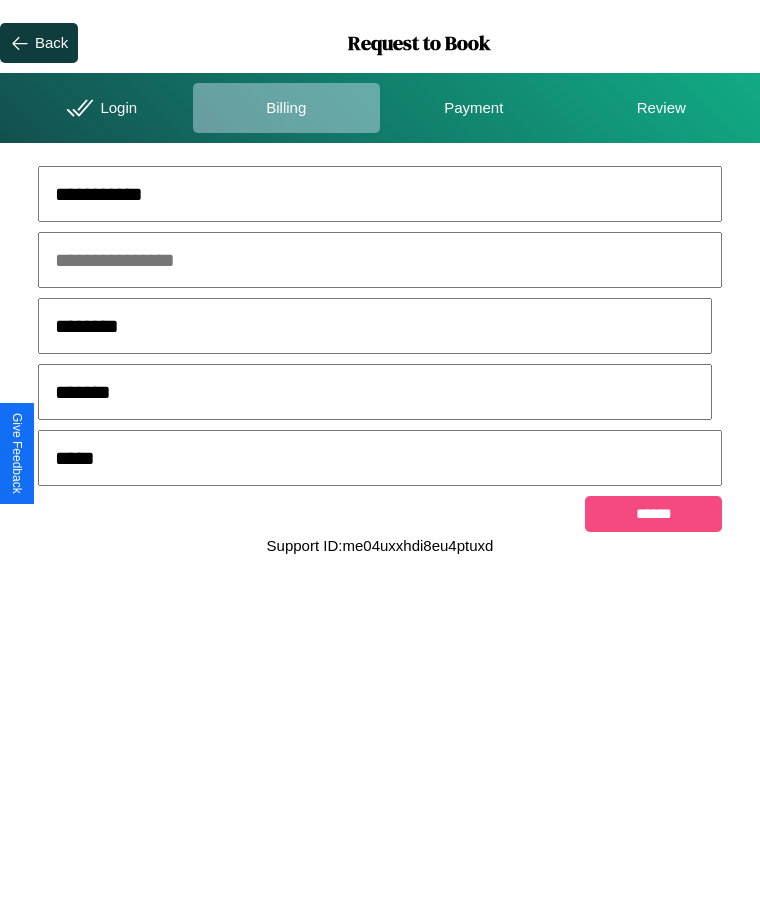 type on "*****" 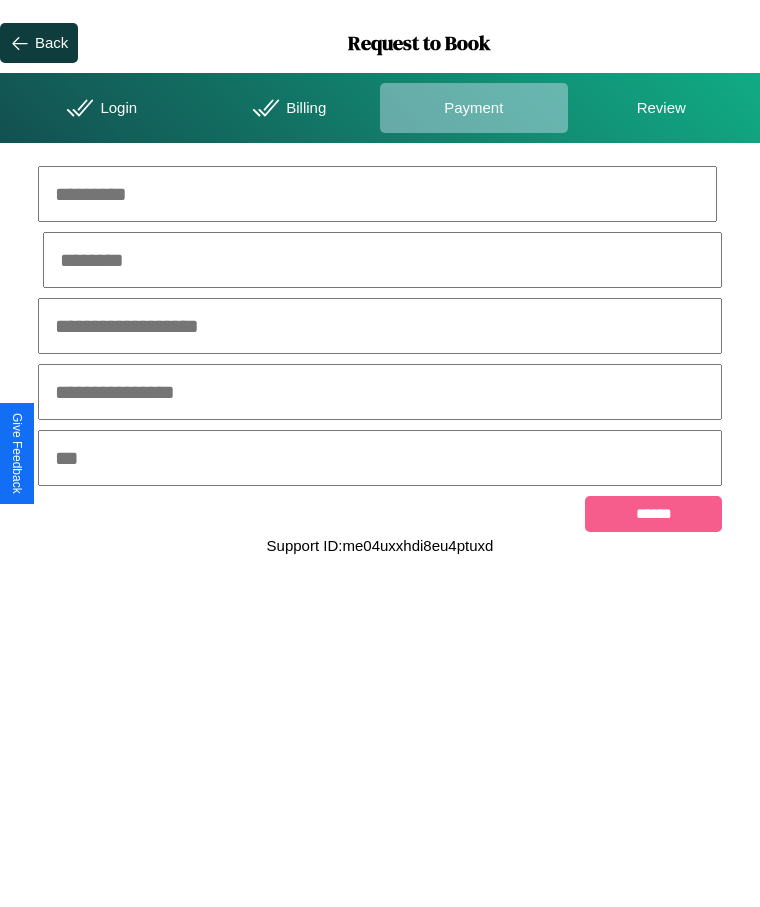 click at bounding box center [377, 194] 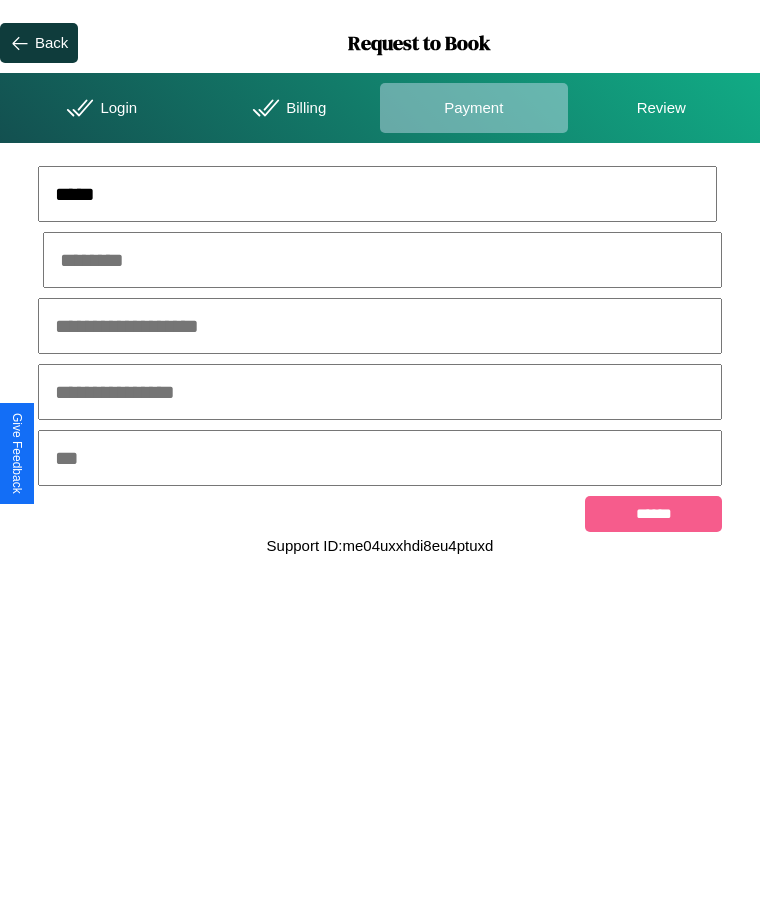 type on "*****" 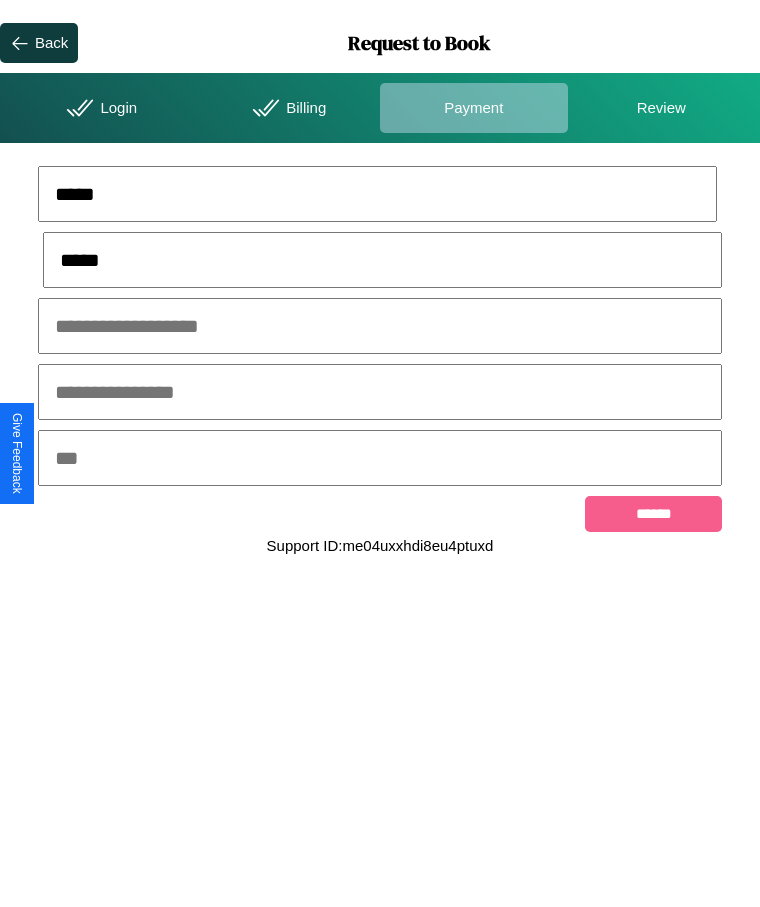 type on "*****" 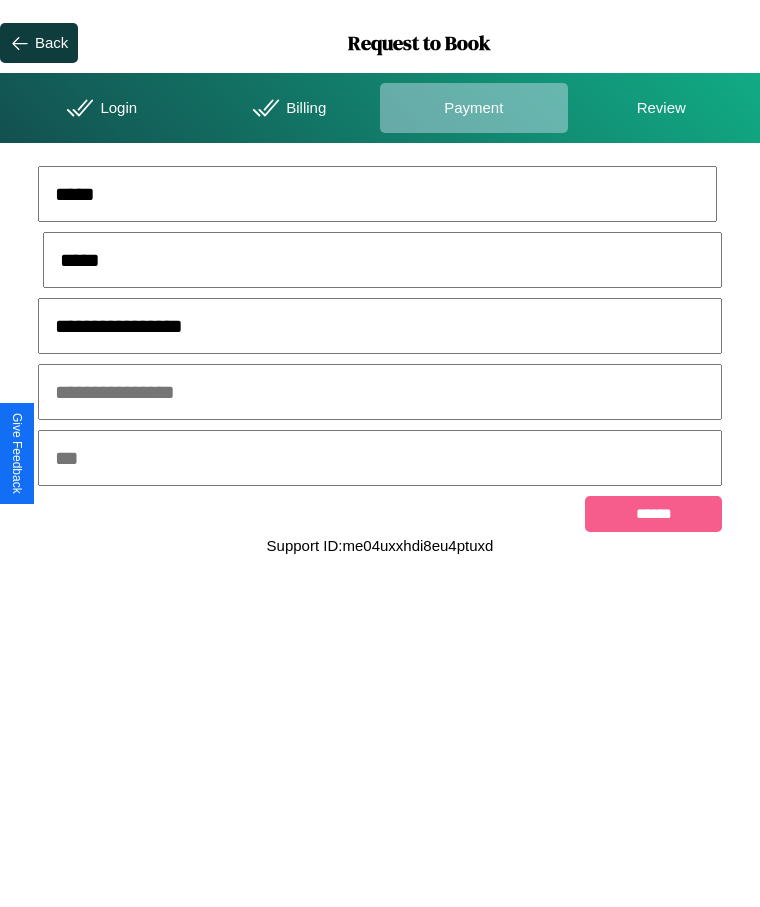 type on "**********" 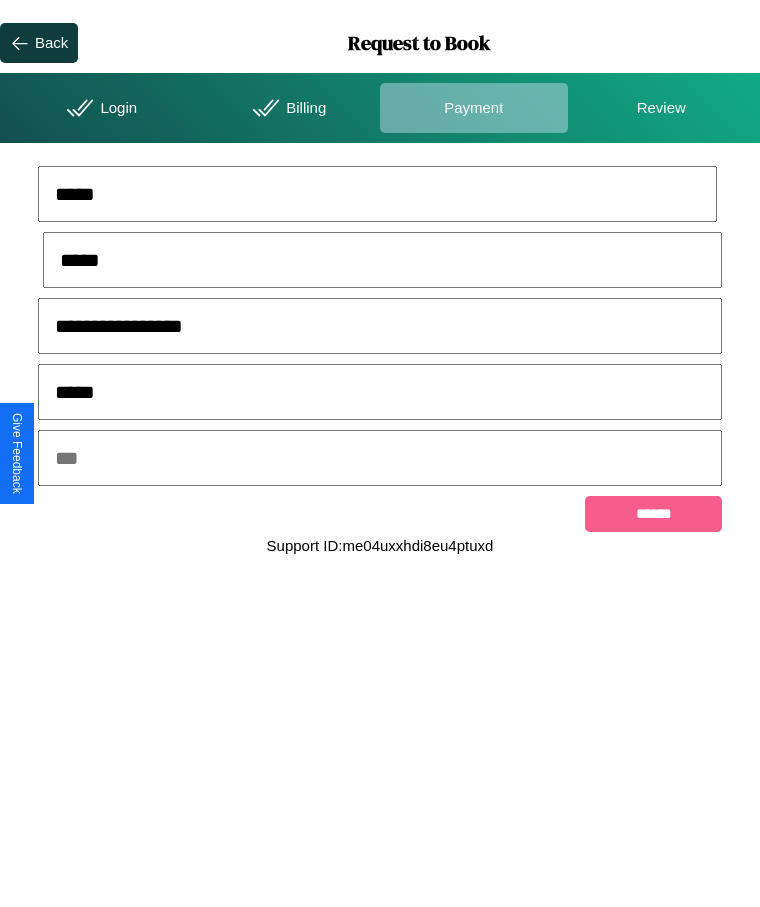type on "*****" 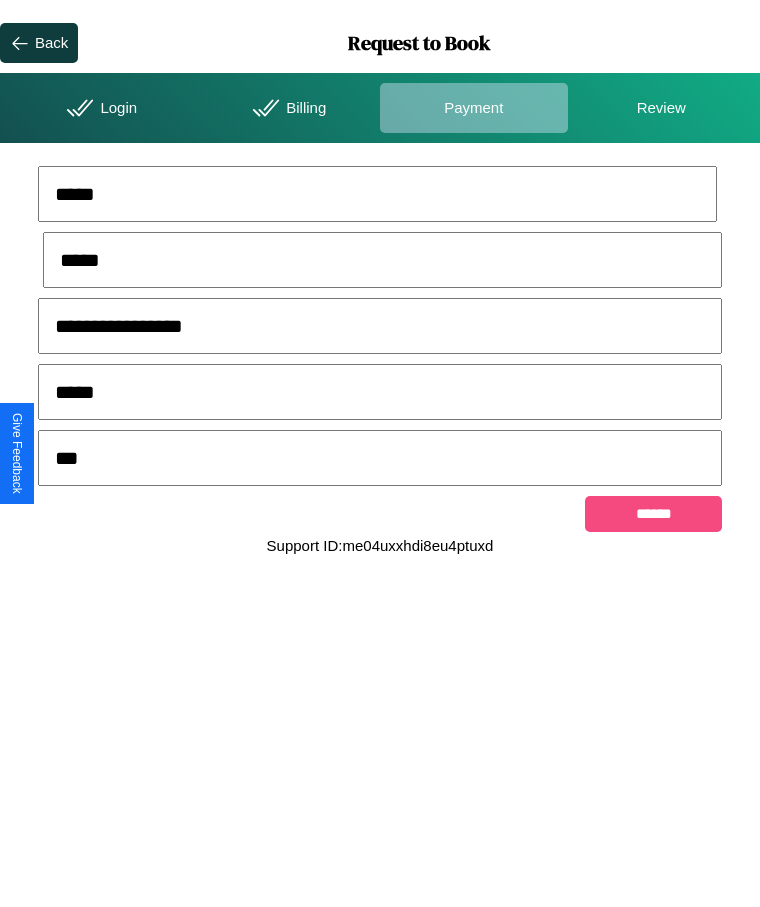 type on "***" 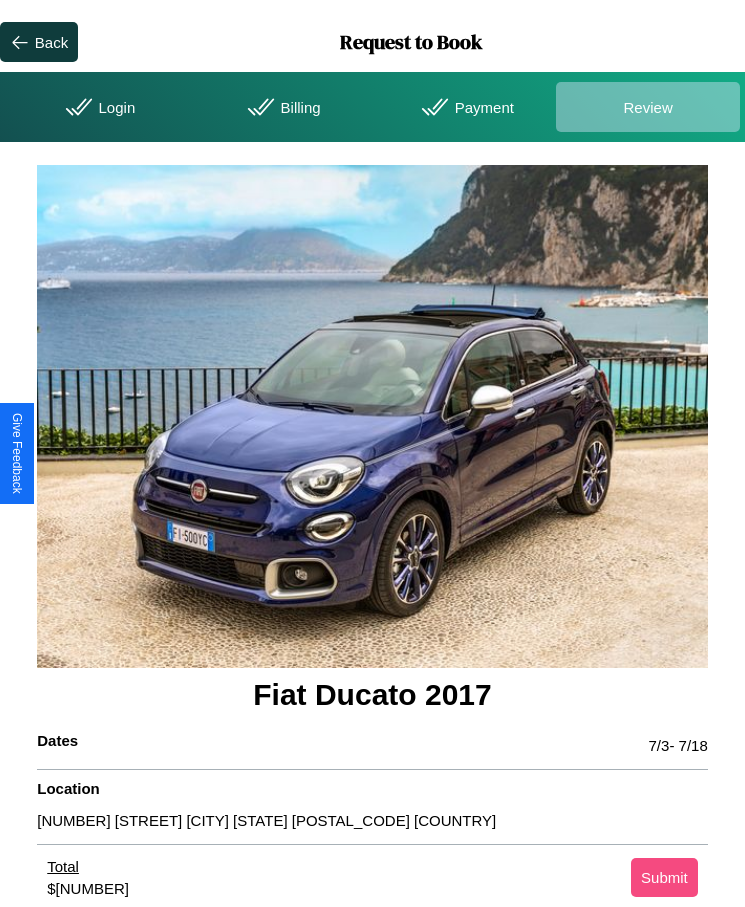click on "Submit" at bounding box center [664, 877] 